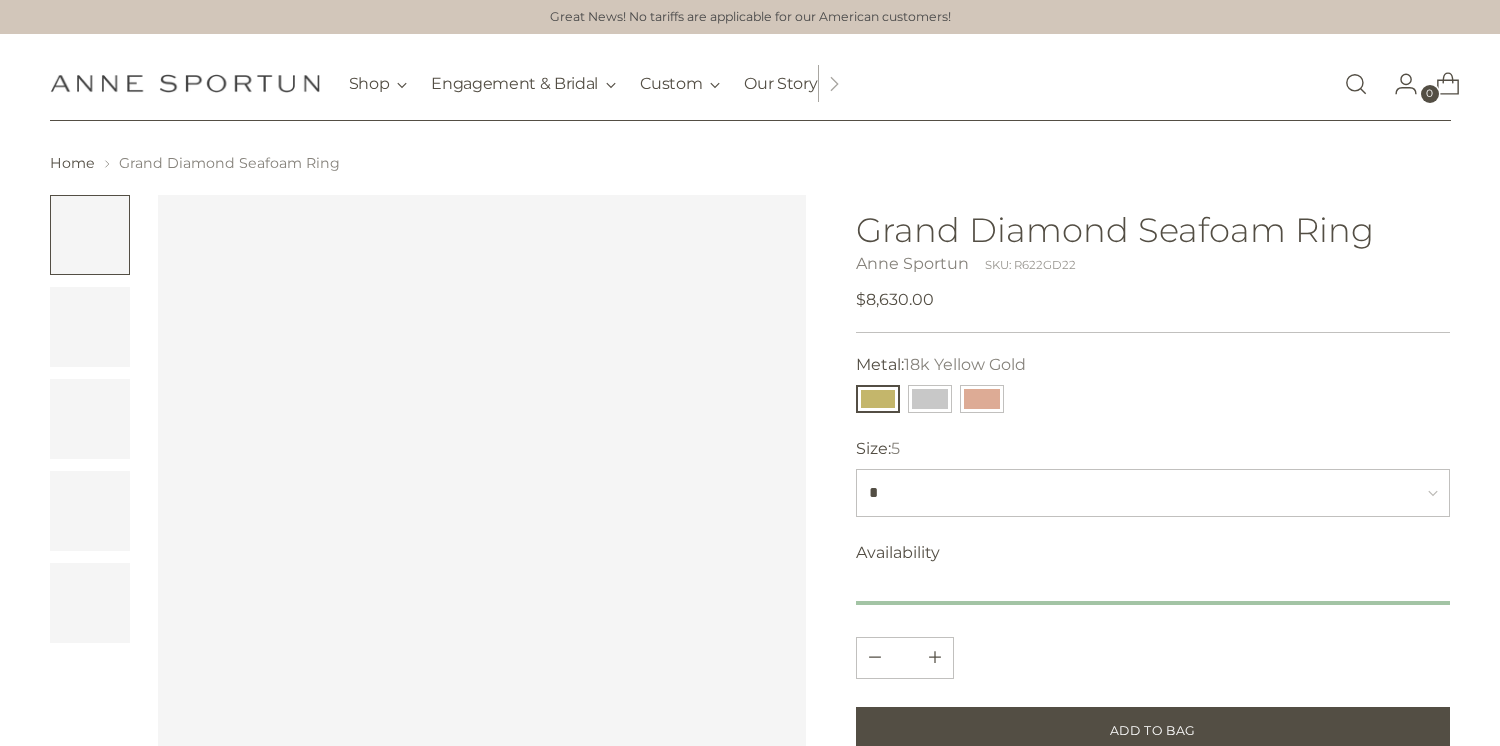 scroll, scrollTop: 0, scrollLeft: 0, axis: both 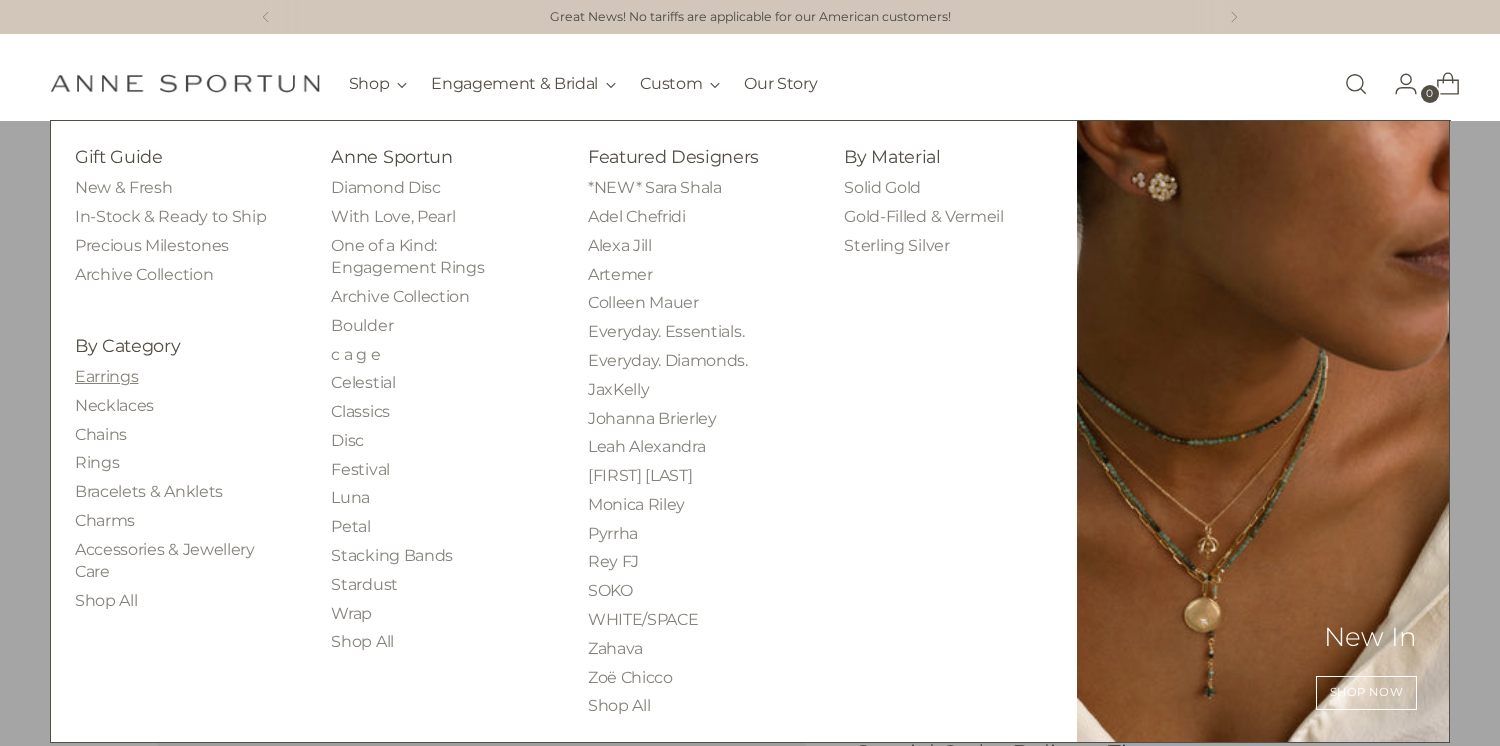 click on "Earrings" at bounding box center [106, 376] 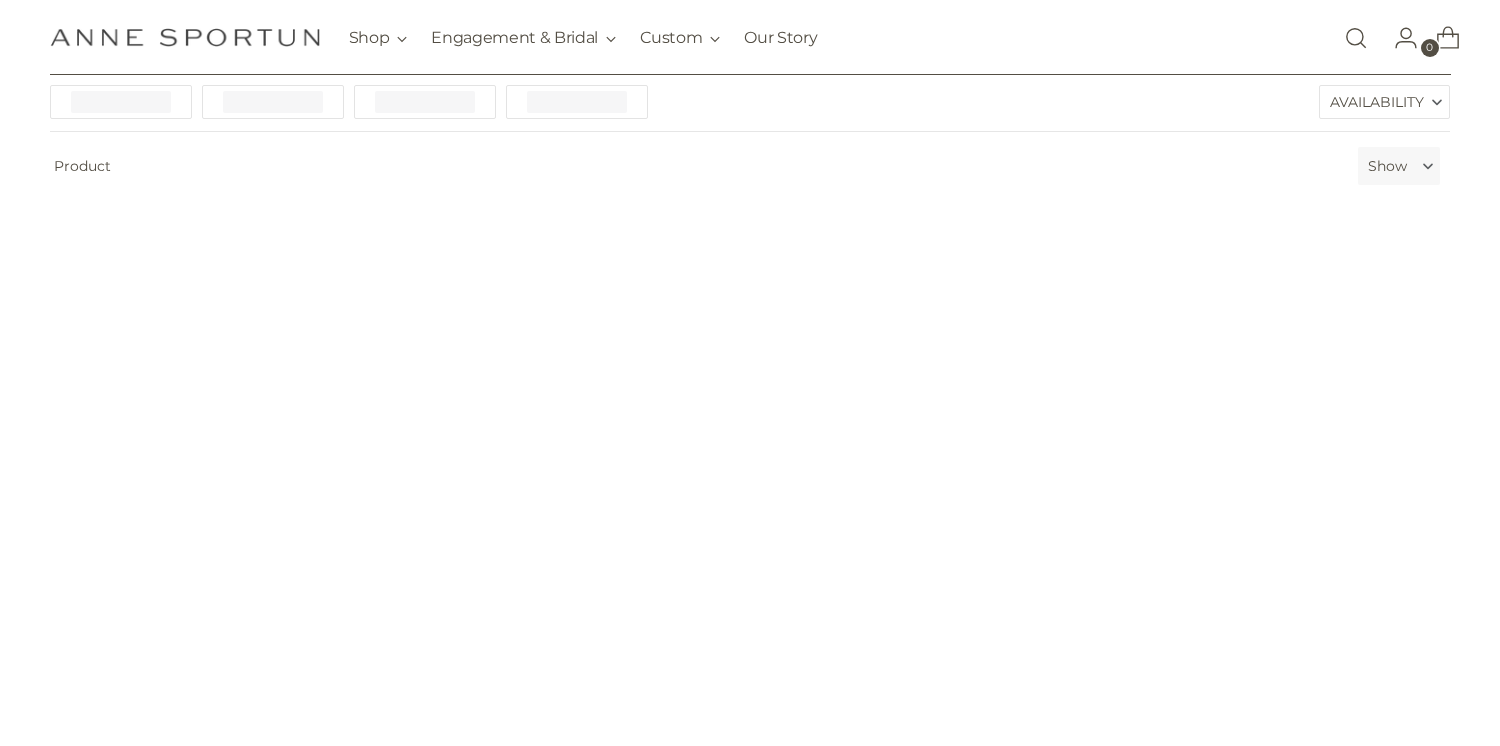scroll, scrollTop: 272, scrollLeft: 0, axis: vertical 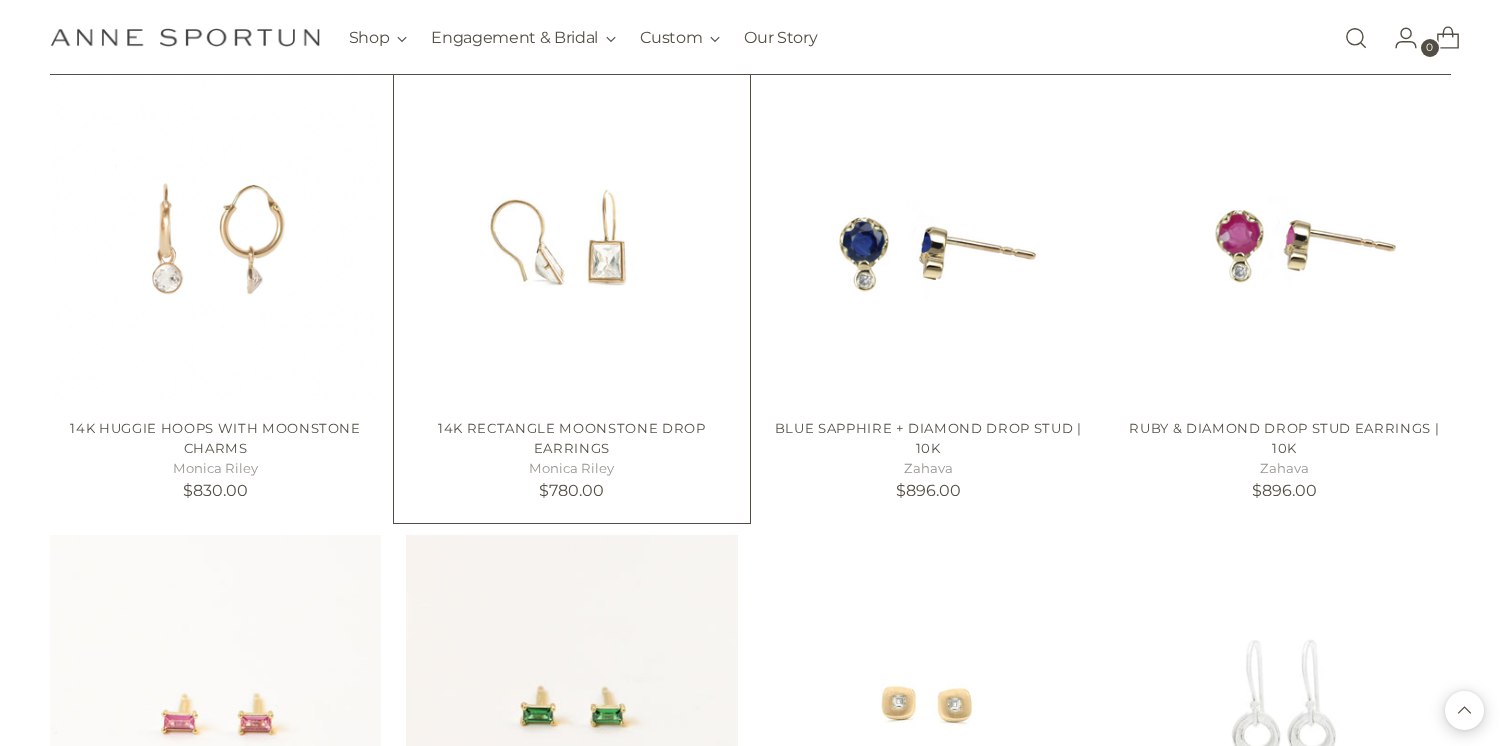 click at bounding box center (0, 0) 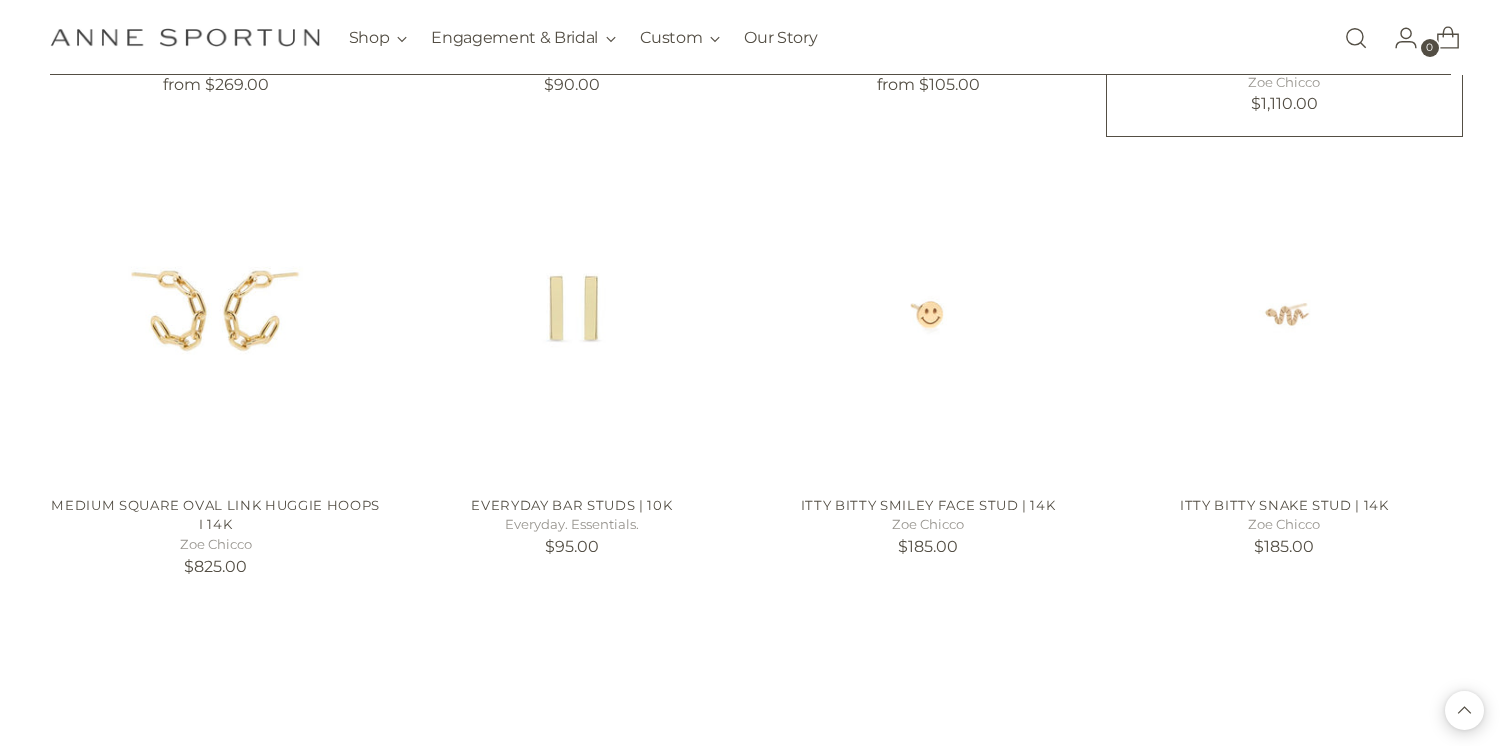 scroll, scrollTop: 25524, scrollLeft: 0, axis: vertical 